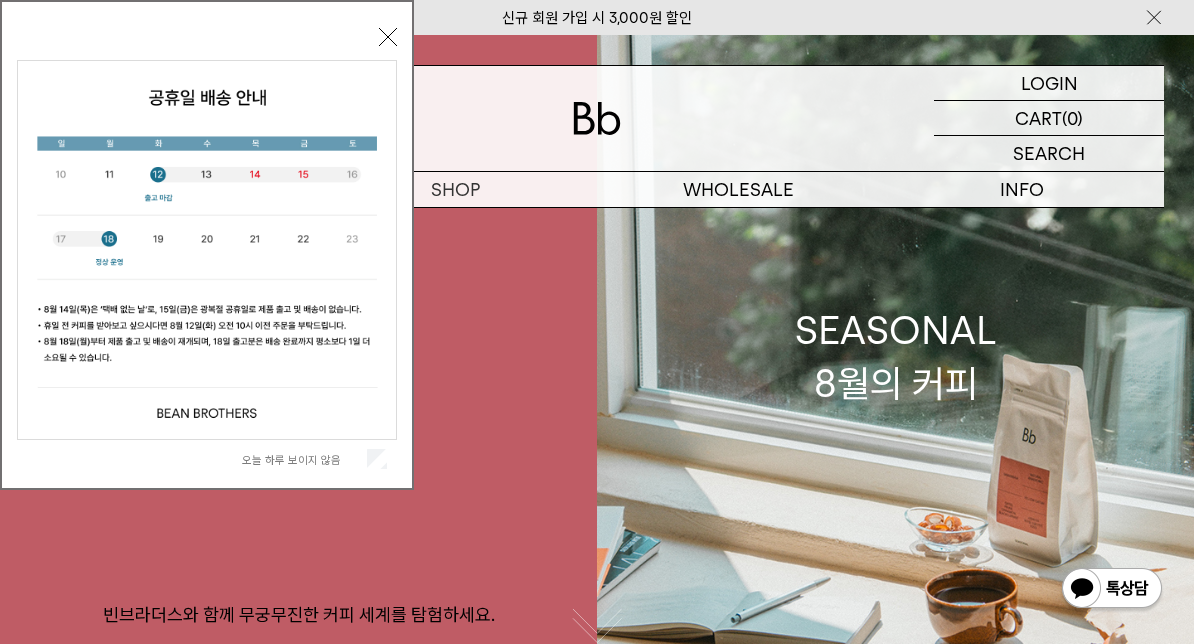 scroll, scrollTop: 0, scrollLeft: 0, axis: both 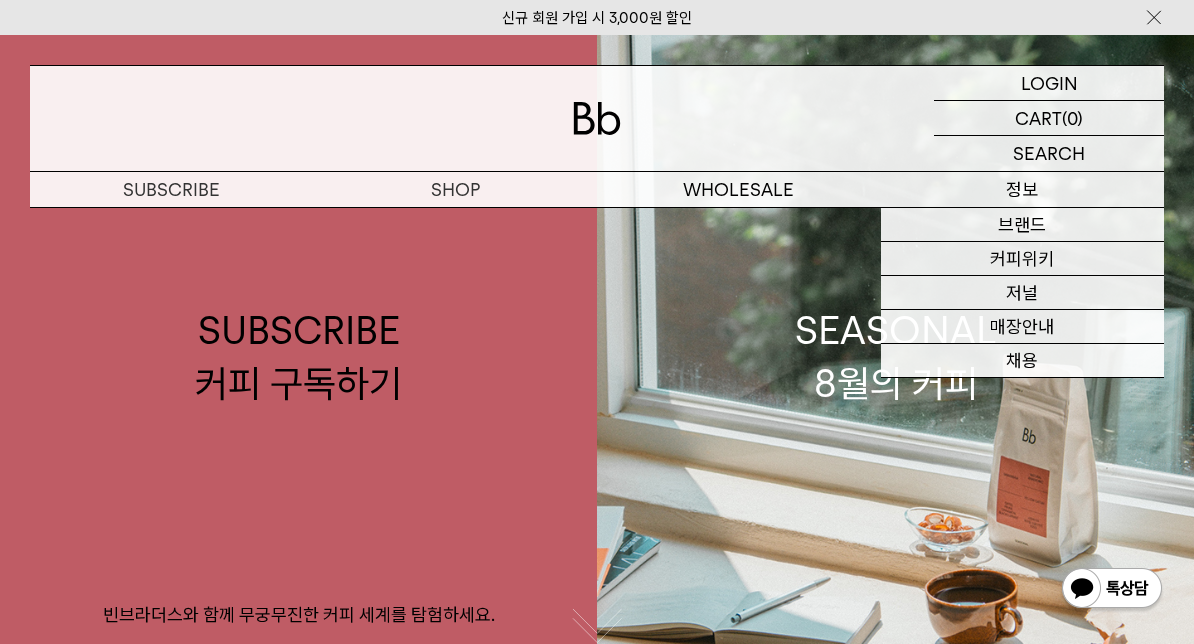 click on "저널" at bounding box center (1023, 293) 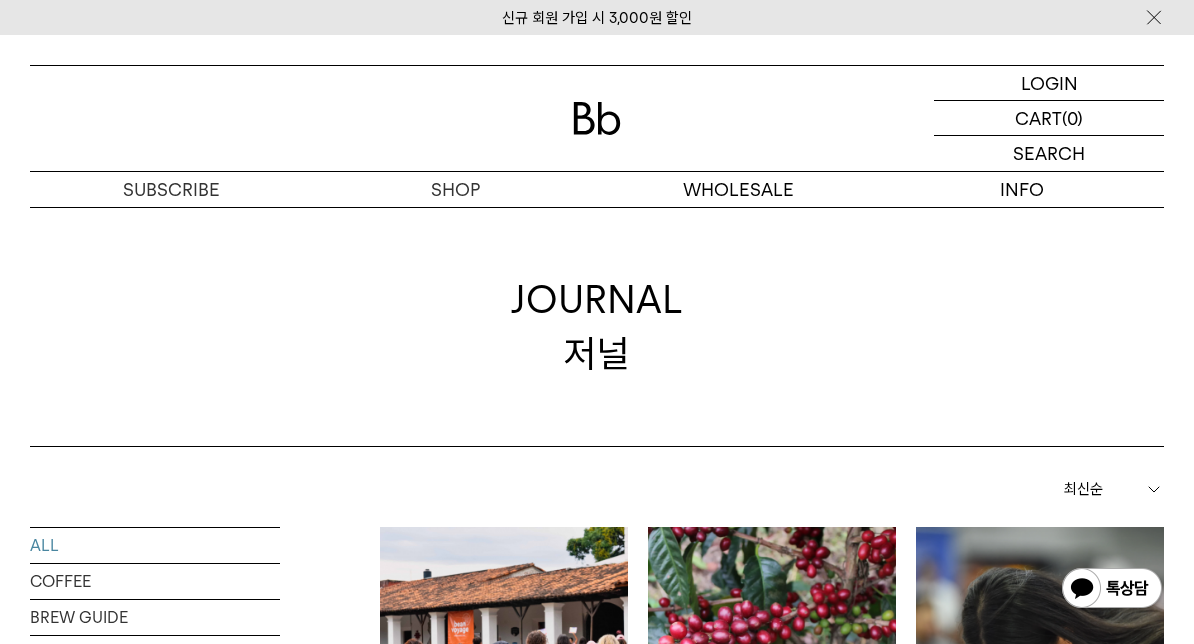 scroll, scrollTop: 0, scrollLeft: 0, axis: both 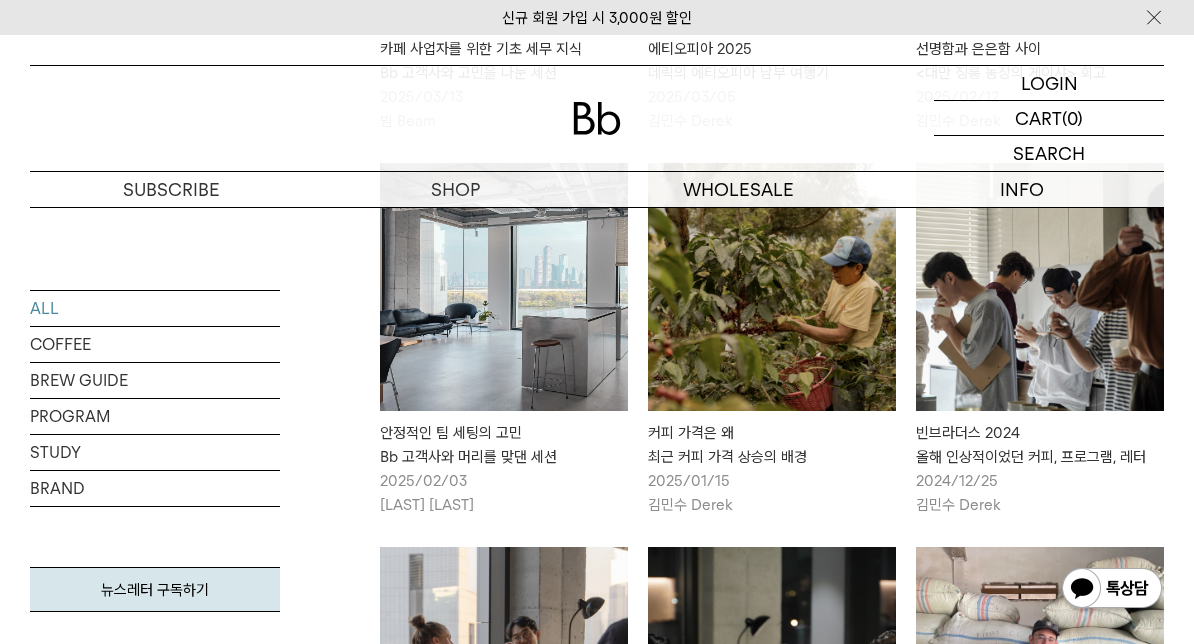 click at bounding box center (772, 287) 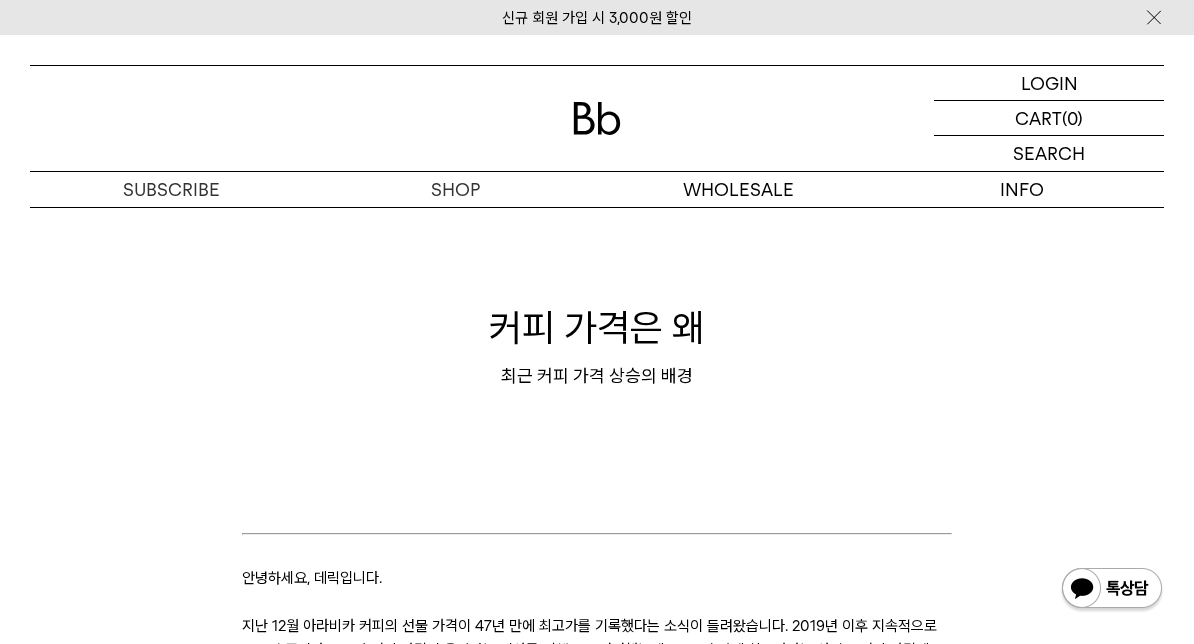scroll, scrollTop: 0, scrollLeft: 0, axis: both 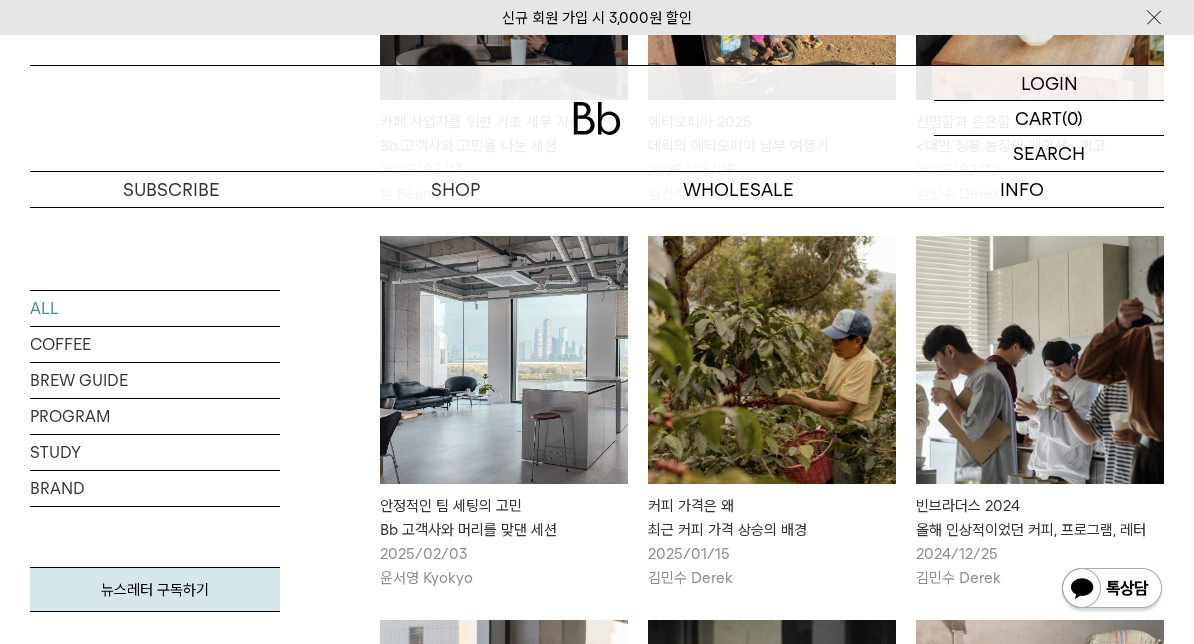 click on "SEARCH
검색" at bounding box center [1049, 153] 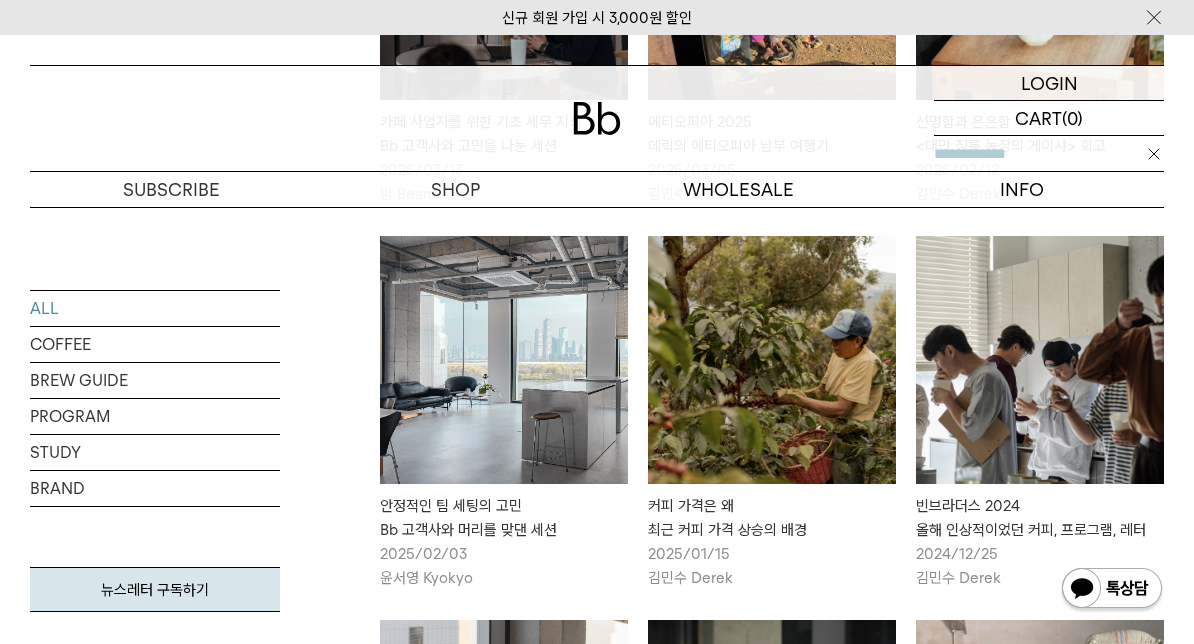 click at bounding box center [1049, 153] 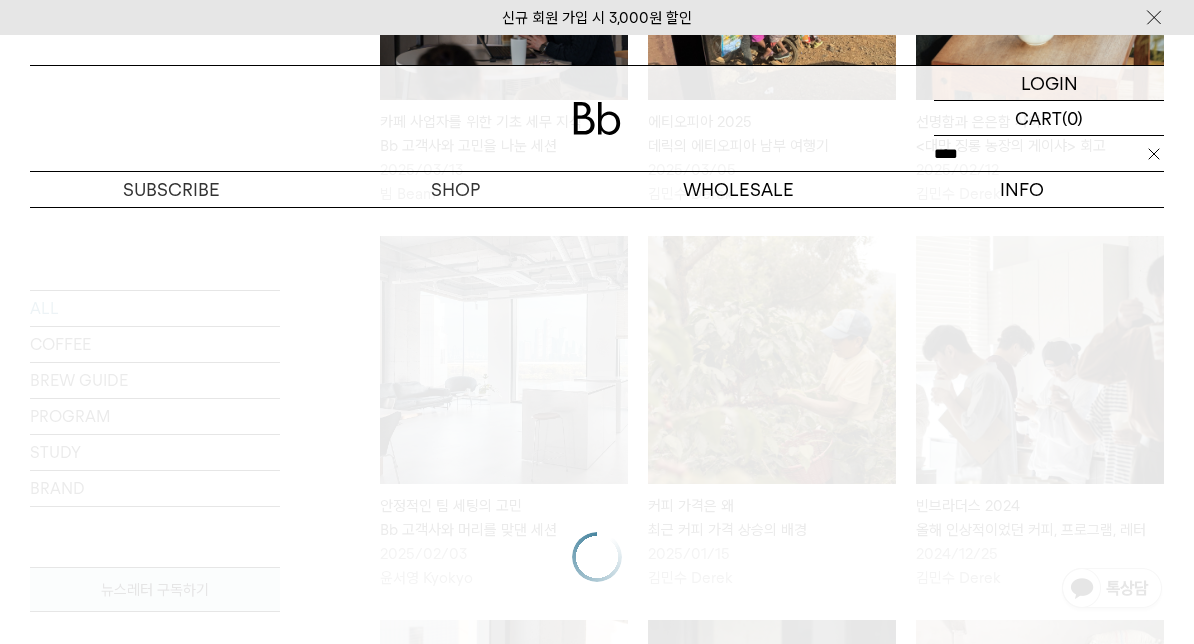 type on "****" 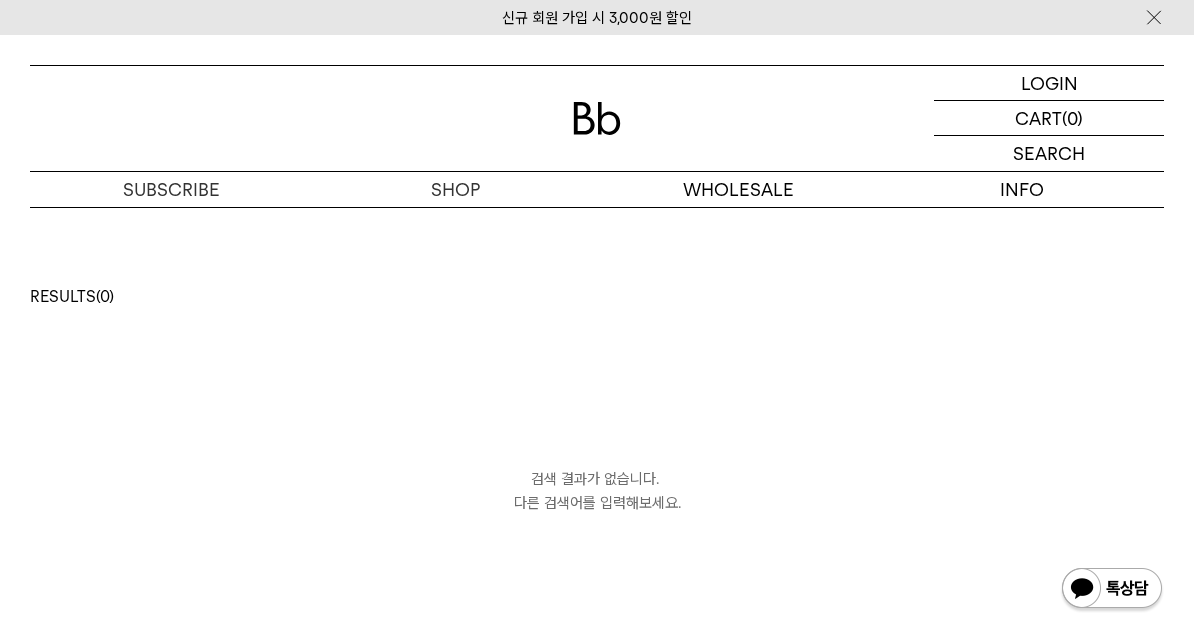 scroll, scrollTop: 0, scrollLeft: 0, axis: both 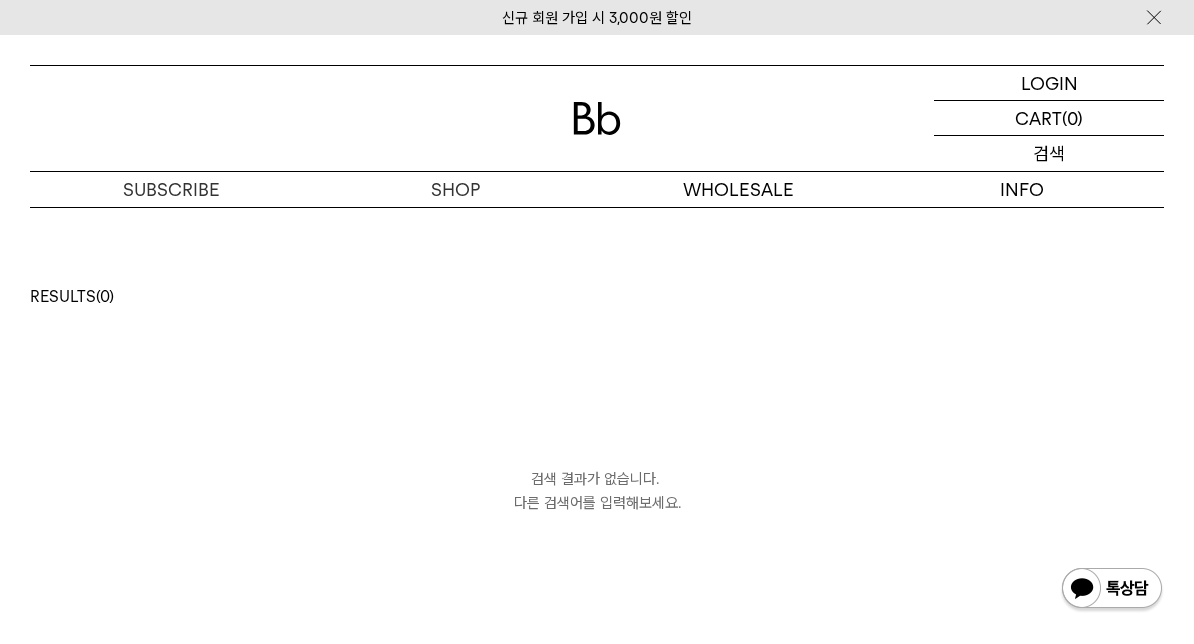 click on "SEARCH
검색" at bounding box center (1049, 153) 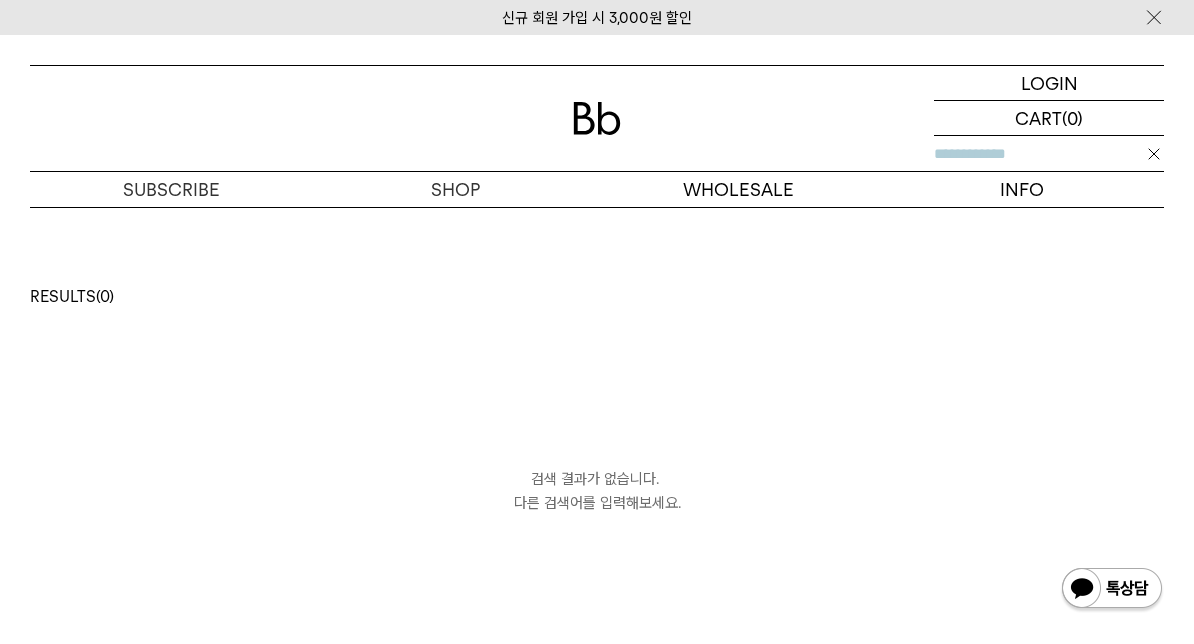 click at bounding box center (1049, 153) 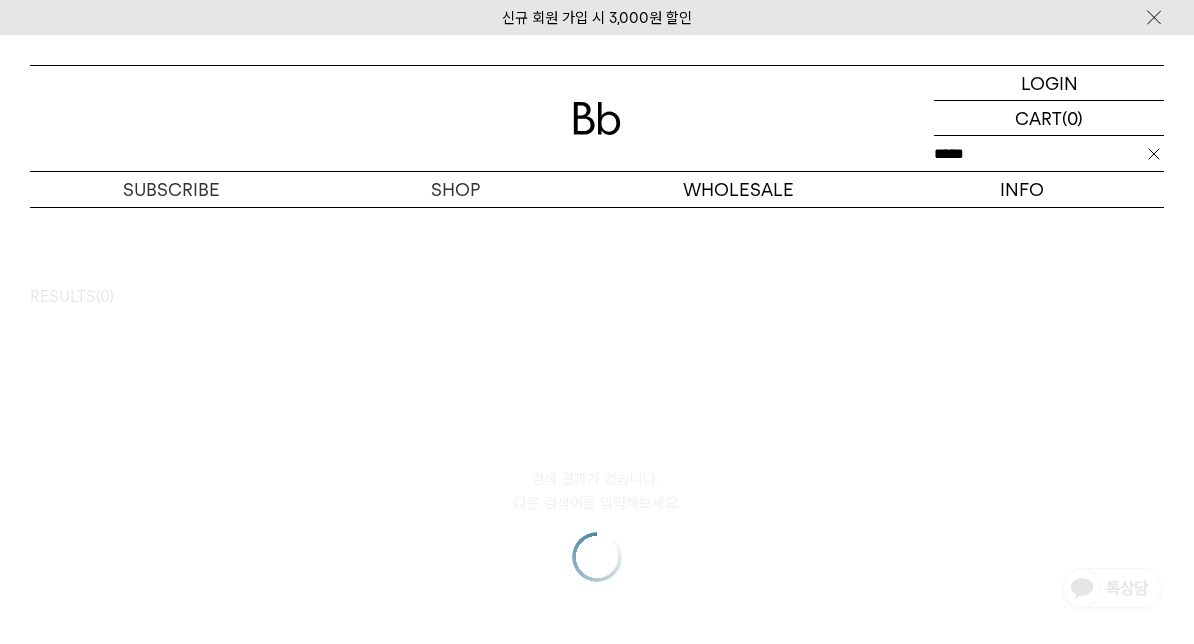 type on "*****" 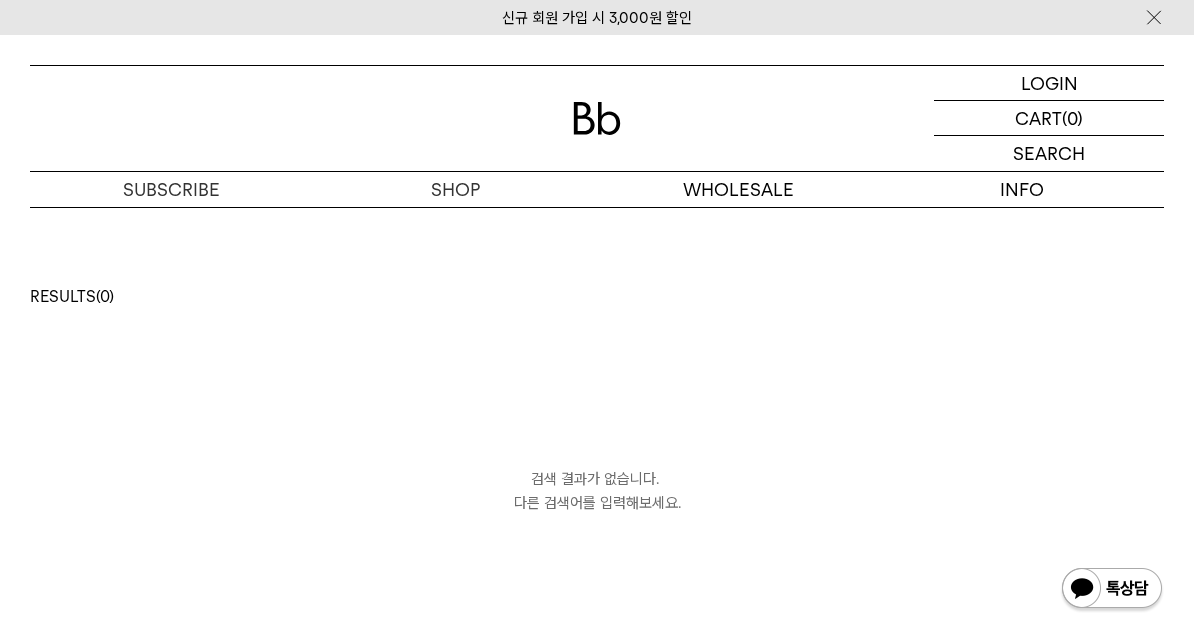 scroll, scrollTop: 0, scrollLeft: 0, axis: both 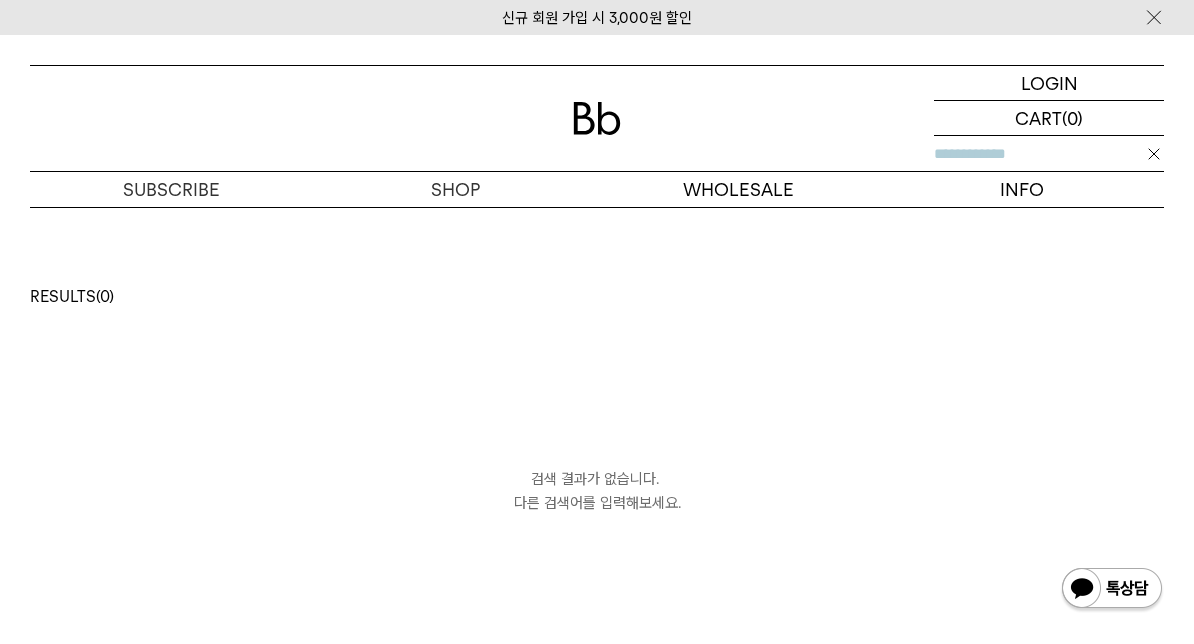click at bounding box center [1049, 153] 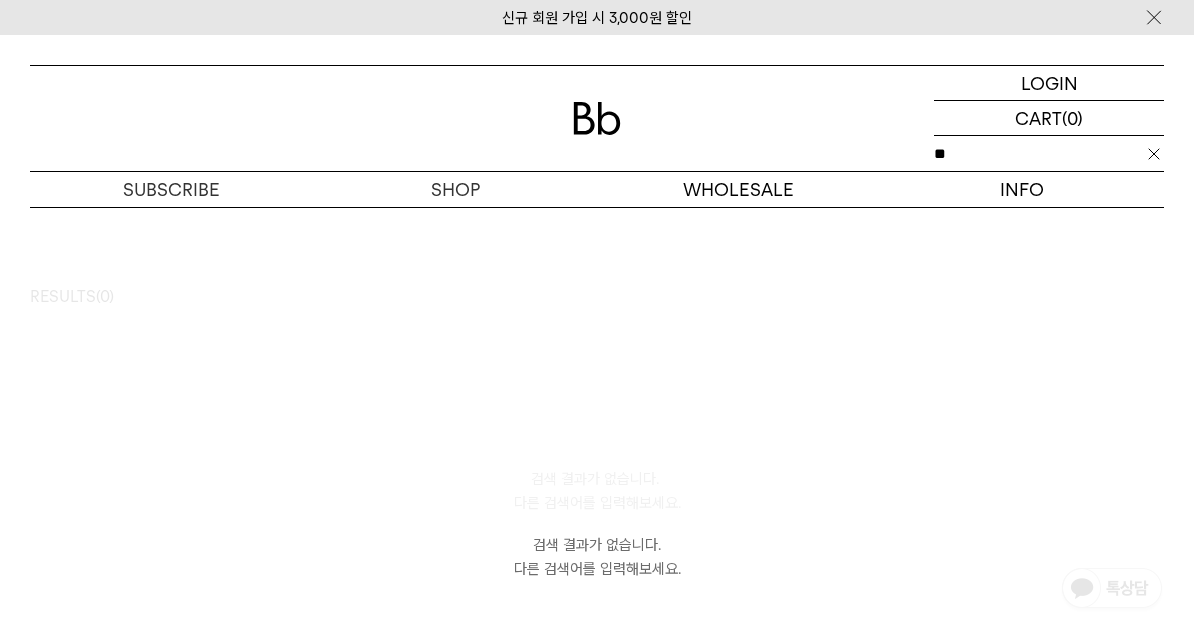 type on "*" 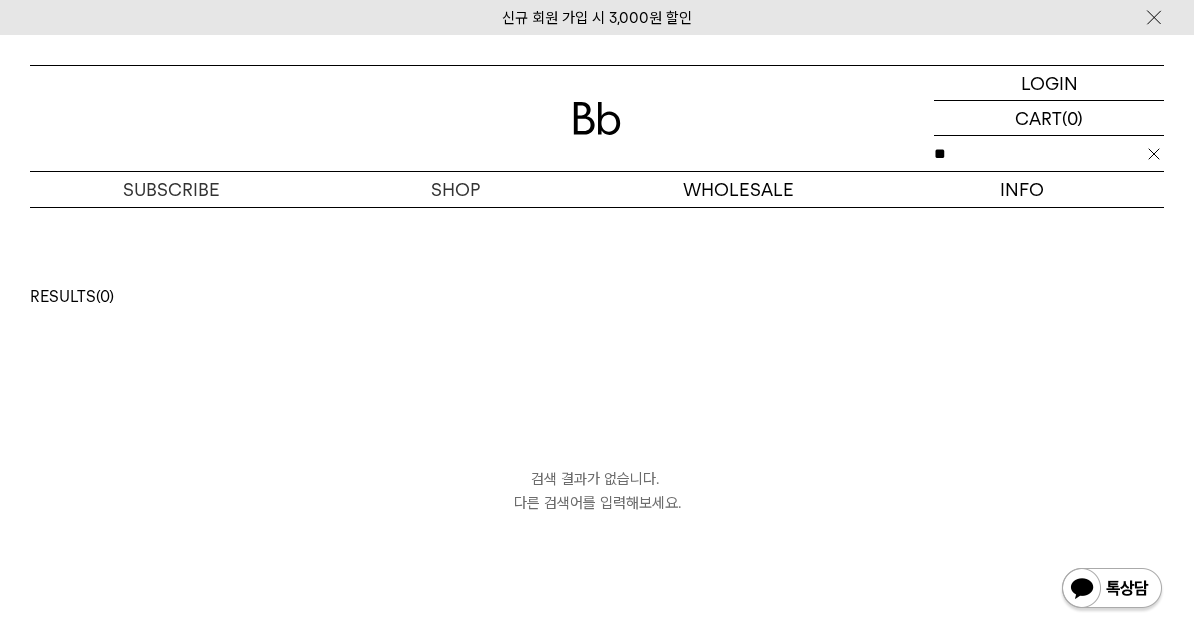 type on "*" 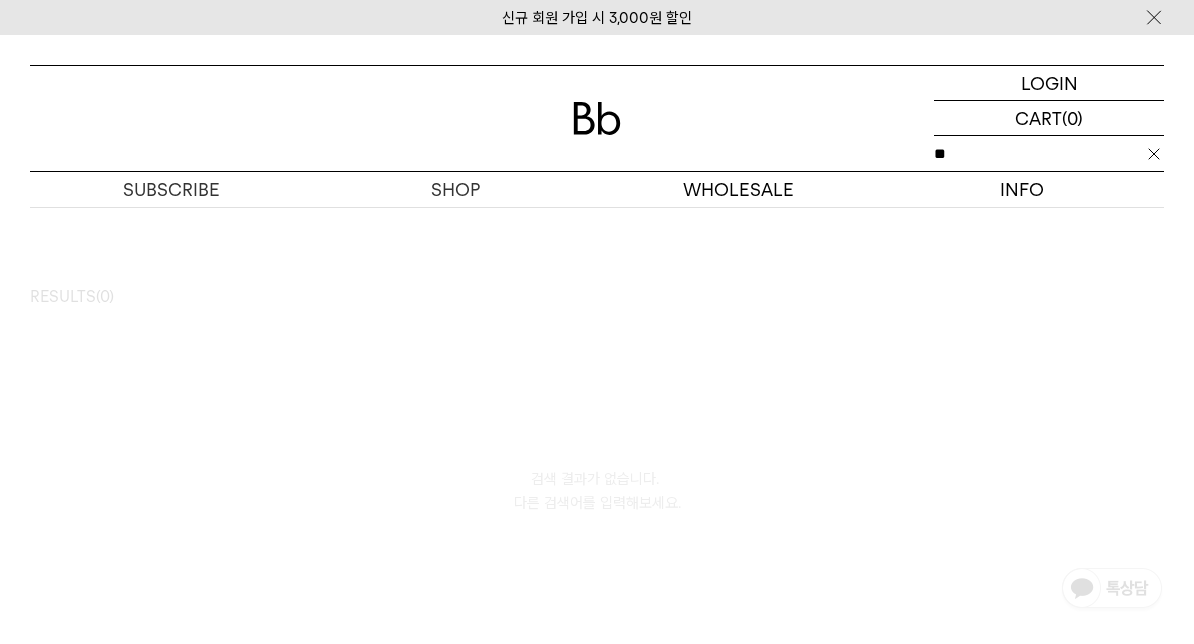 type on "**" 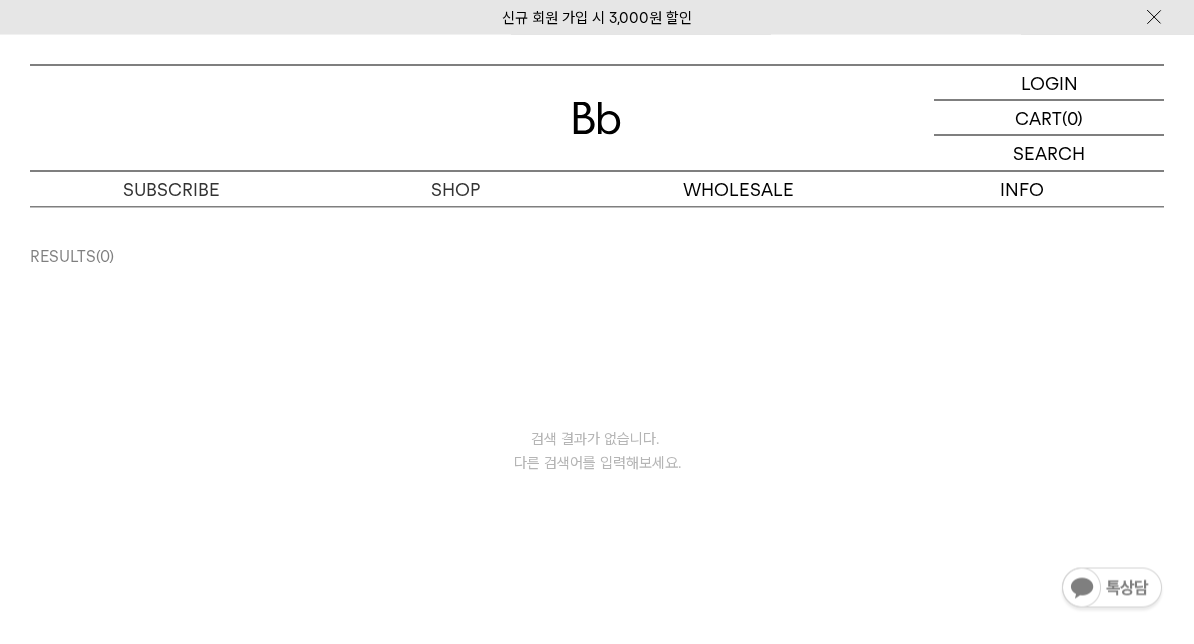 scroll, scrollTop: 0, scrollLeft: 0, axis: both 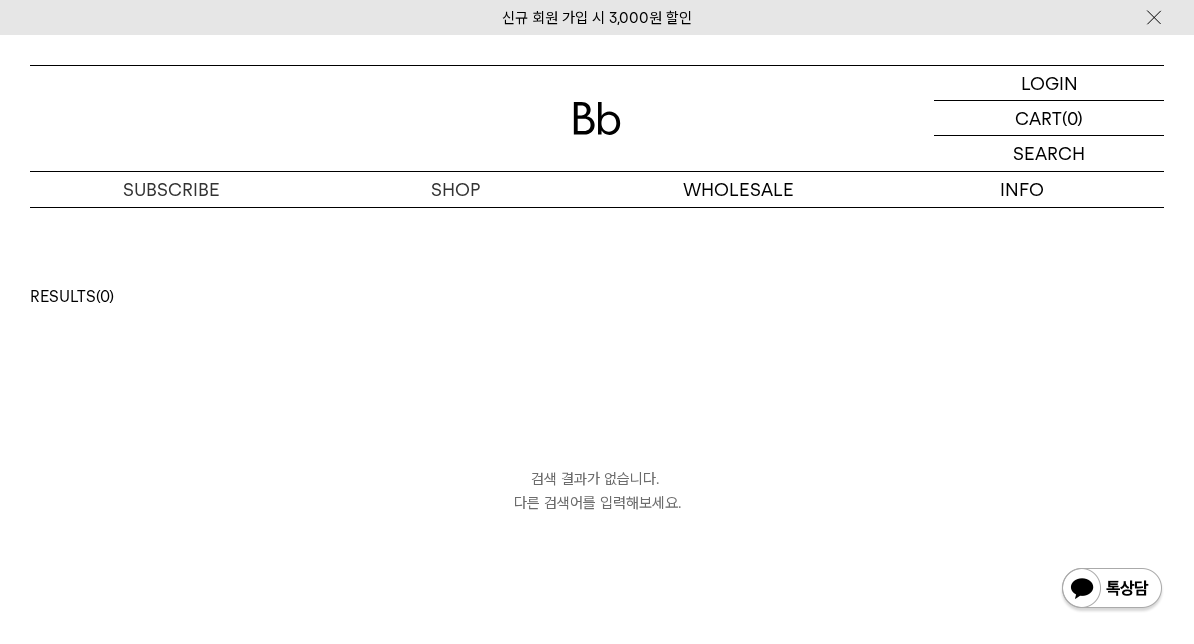 click on "검색" at bounding box center (0, 0) 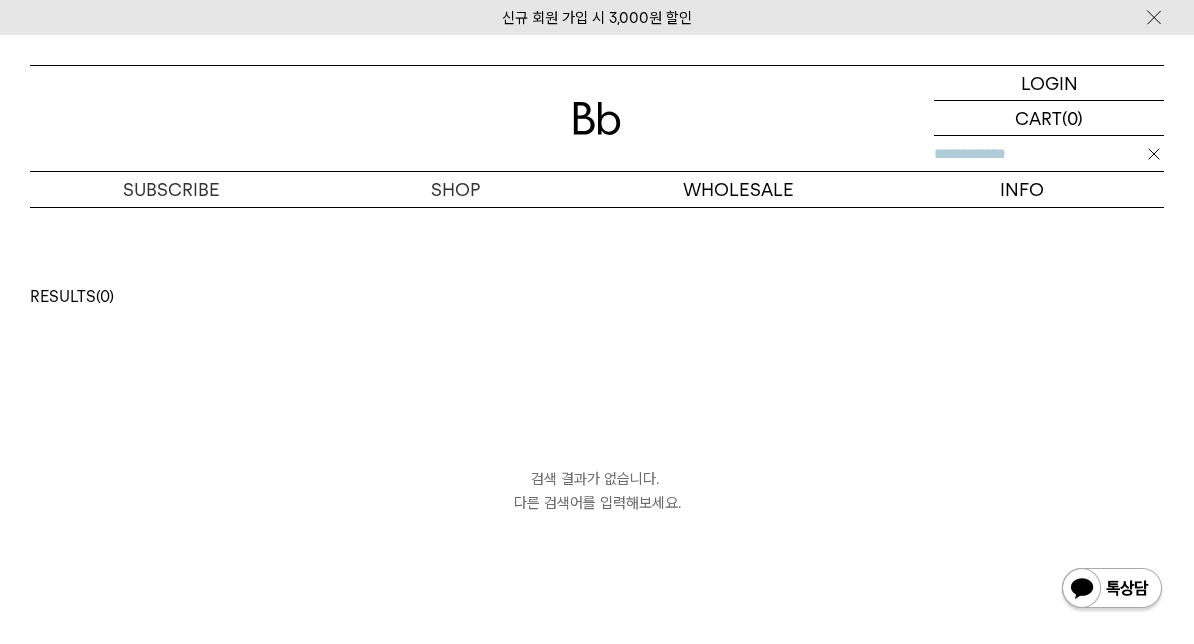 click at bounding box center [1049, 153] 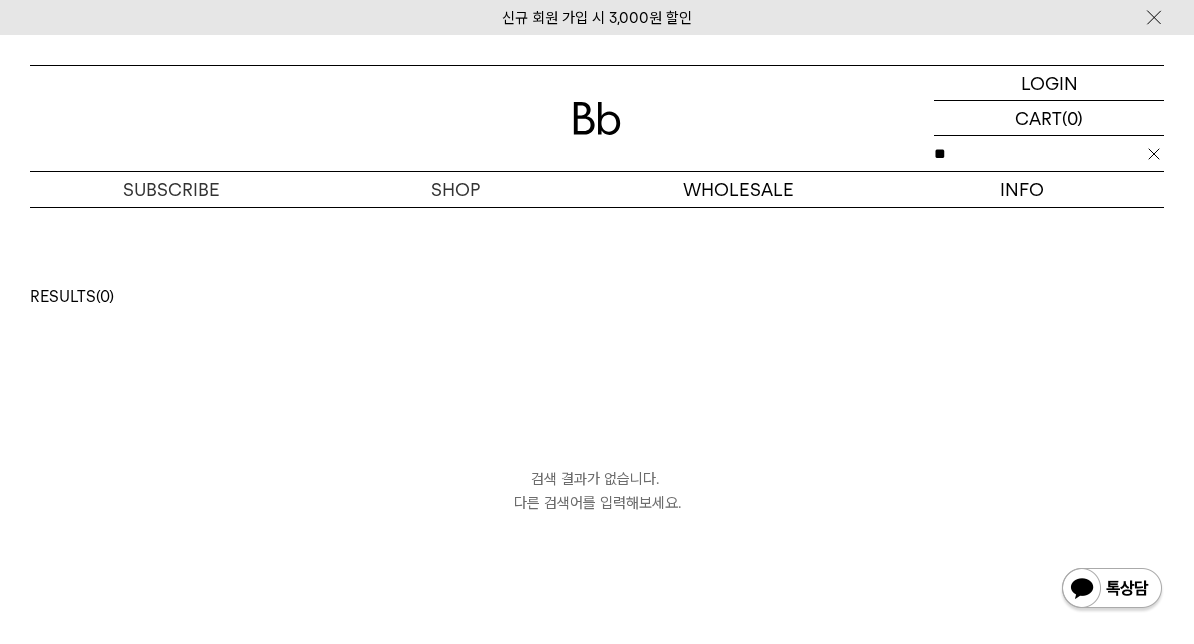 type on "**" 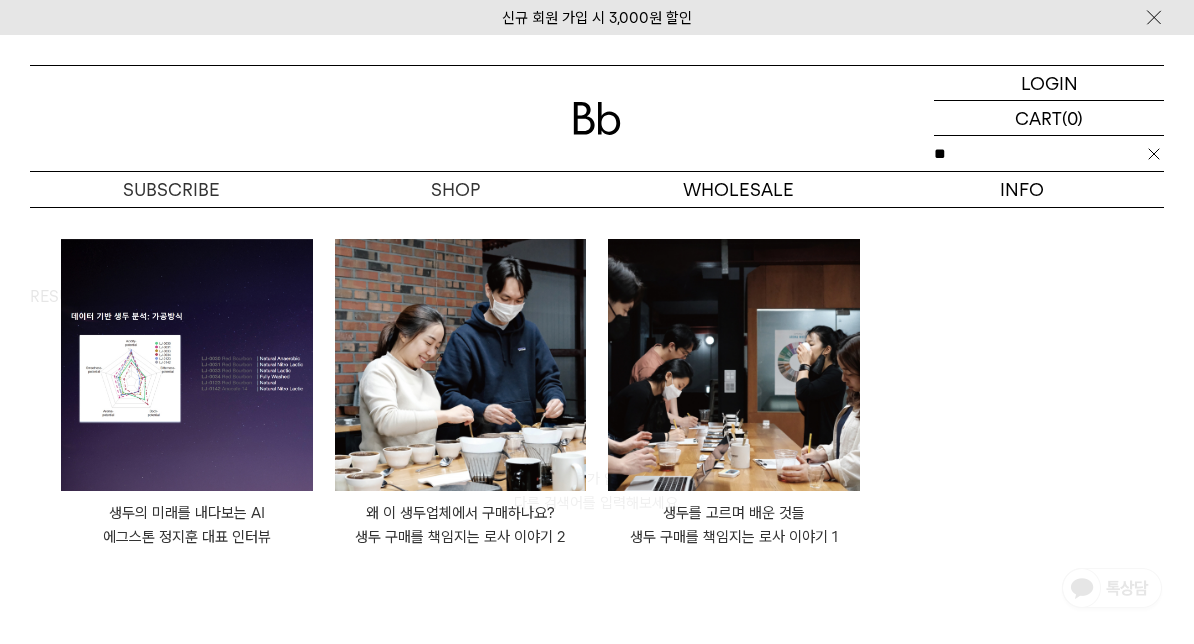 click on "생두를 고르며 배운 것들 생두 구매를 책임지는 로사 이야기 1" at bounding box center (734, 525) 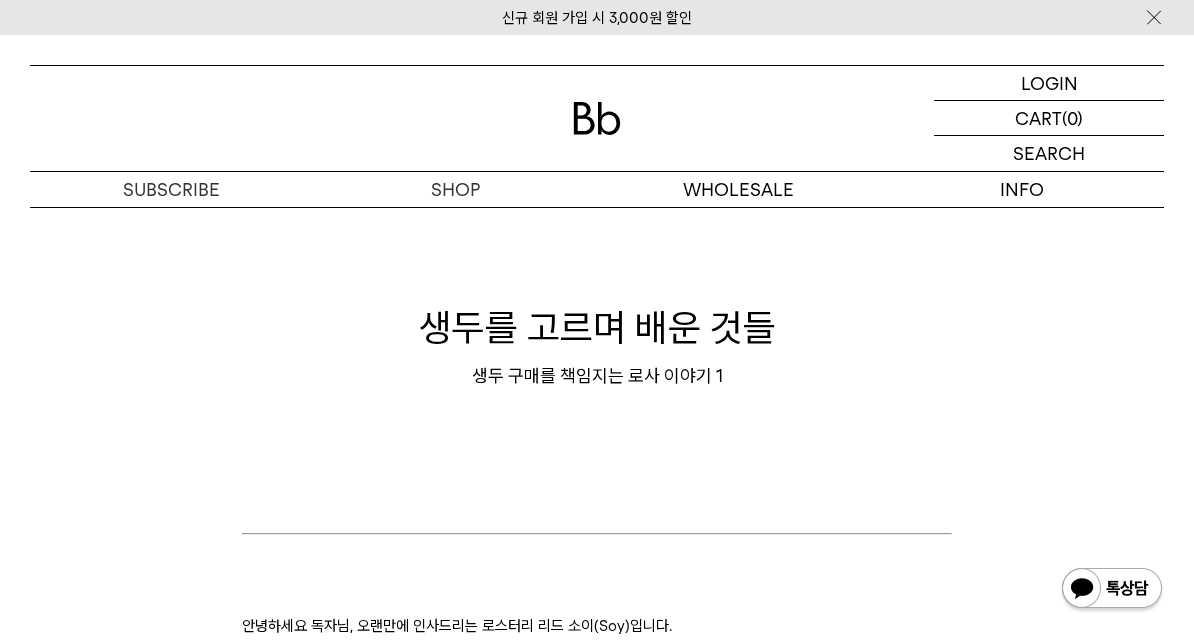 scroll, scrollTop: 0, scrollLeft: 0, axis: both 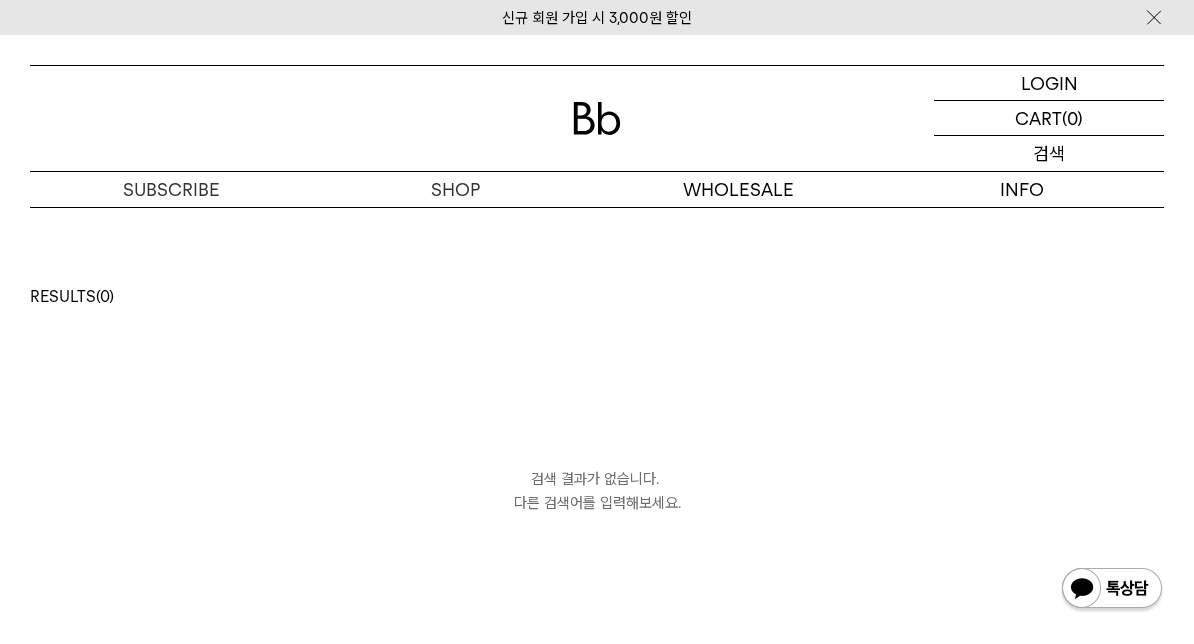 click on "SEARCH
검색" at bounding box center [1049, 153] 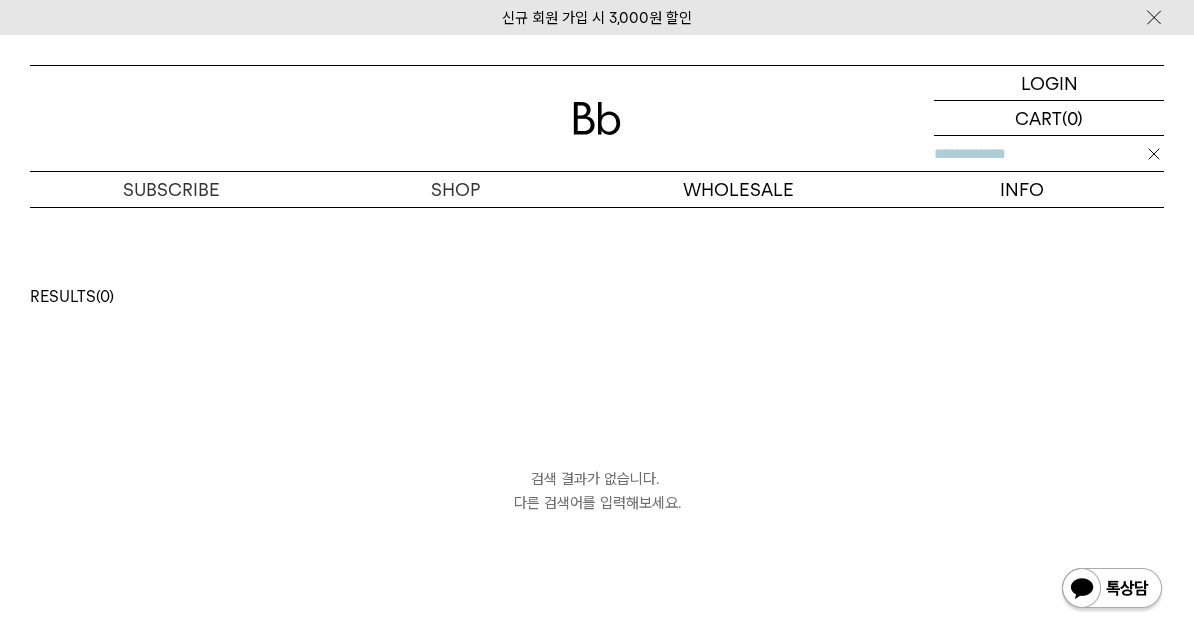 click at bounding box center (1049, 153) 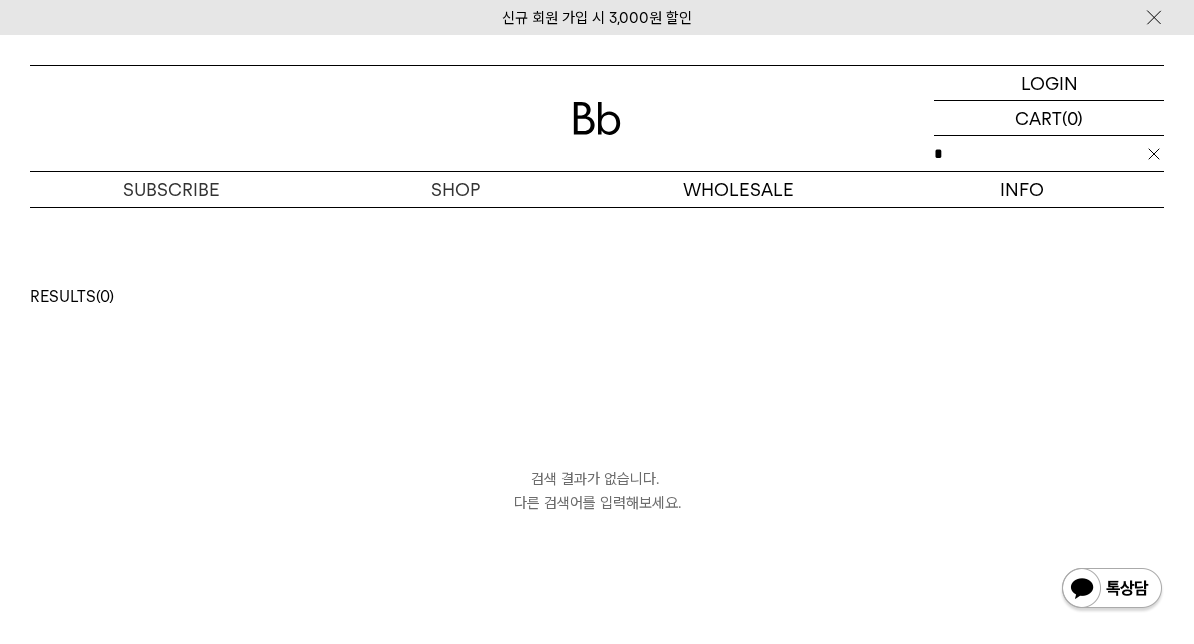 type on "*" 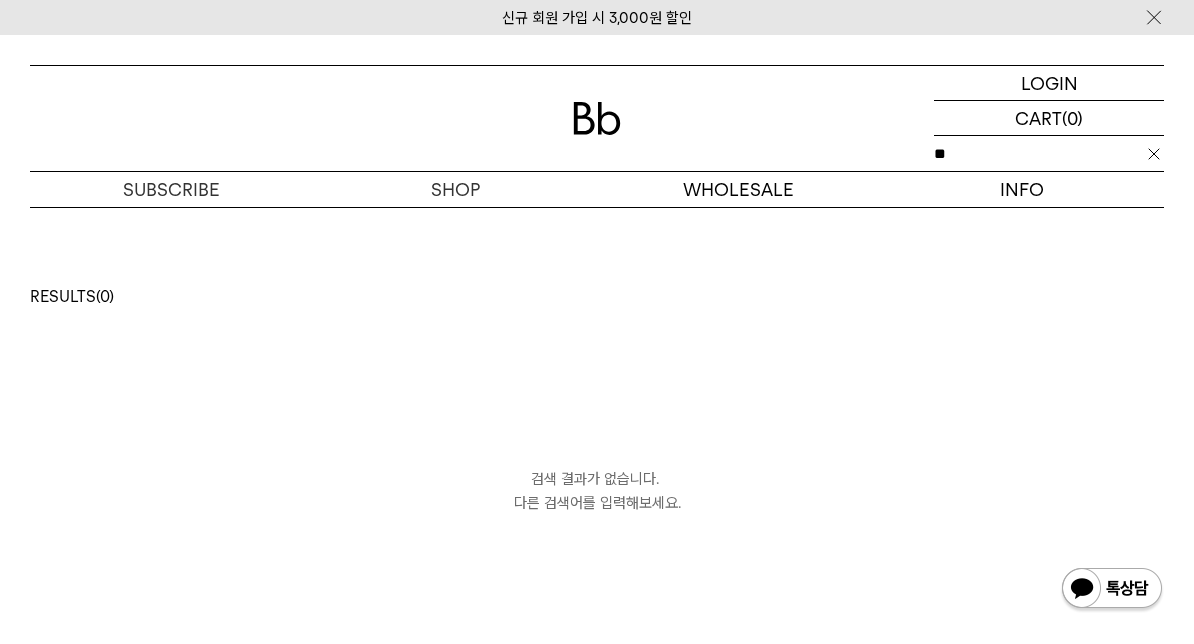 type on "**" 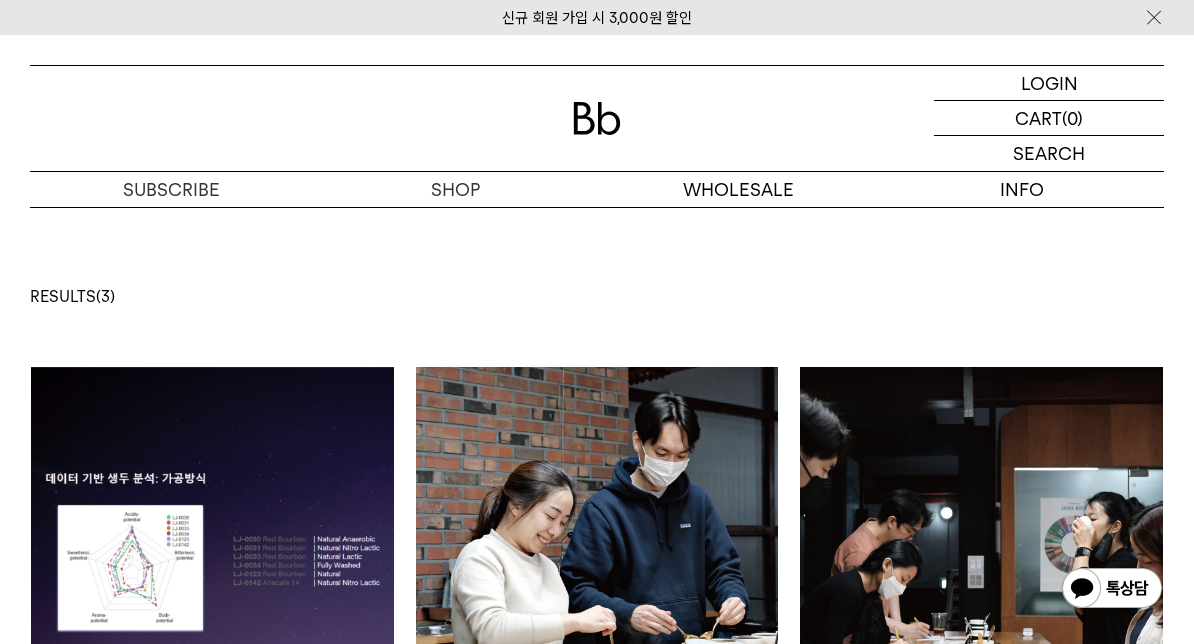 scroll, scrollTop: 0, scrollLeft: 0, axis: both 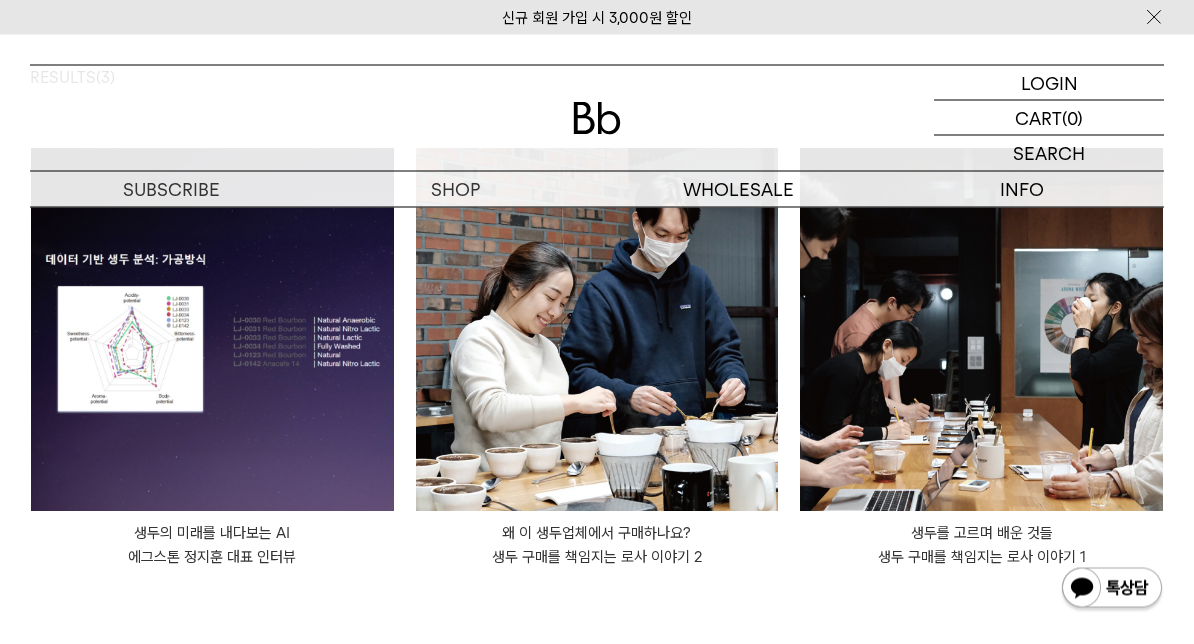 click on "왜 이 생두업체에서 구매하나요? 생두 구매를 책임지는 로사 이야기 2" at bounding box center (597, 546) 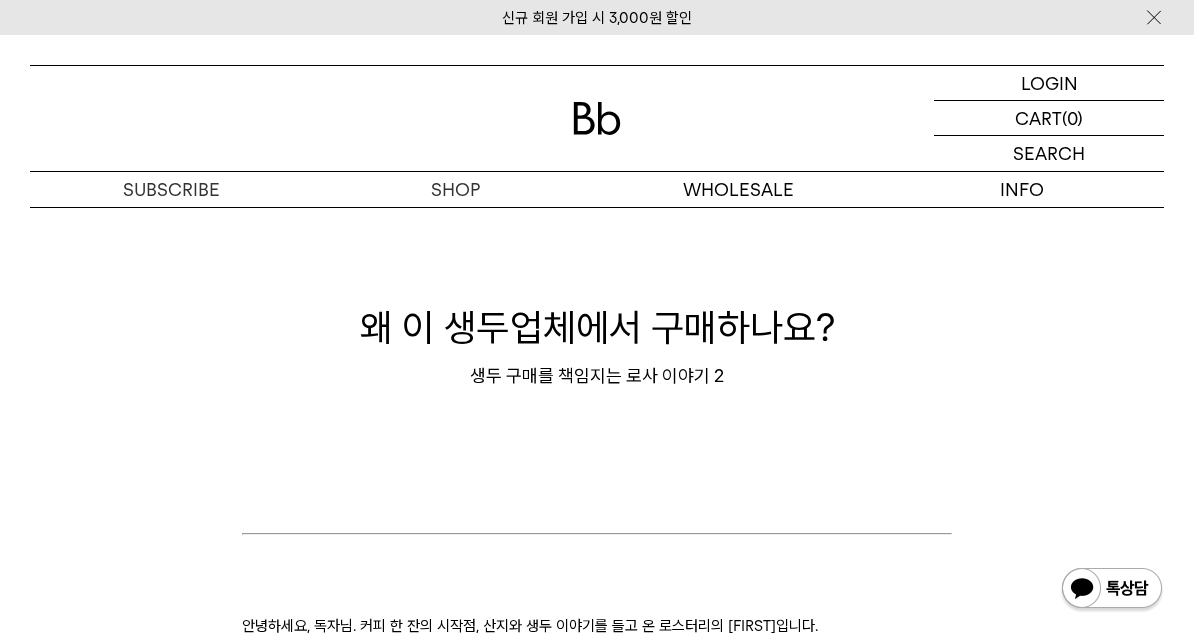 scroll, scrollTop: 0, scrollLeft: 0, axis: both 